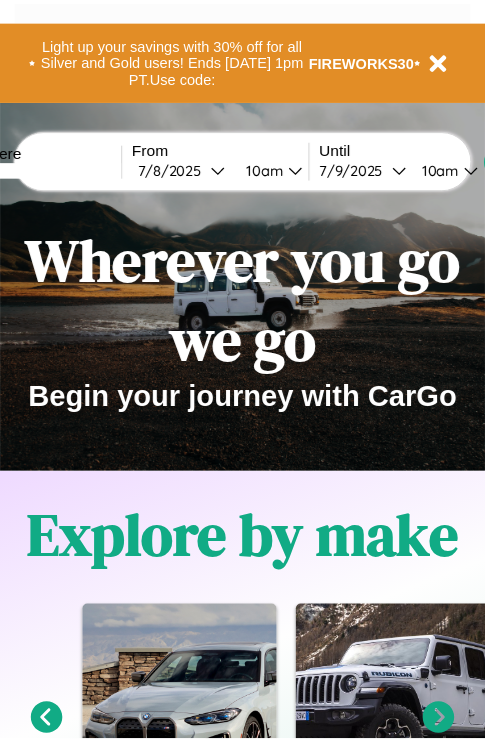 scroll, scrollTop: 0, scrollLeft: 0, axis: both 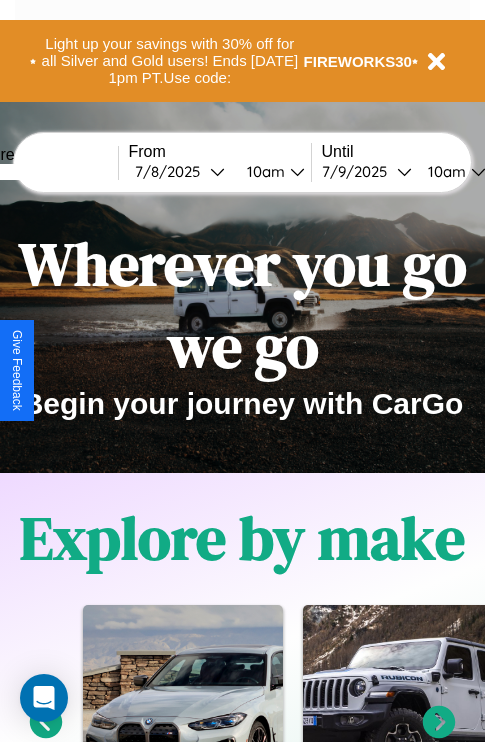 click at bounding box center (43, 172) 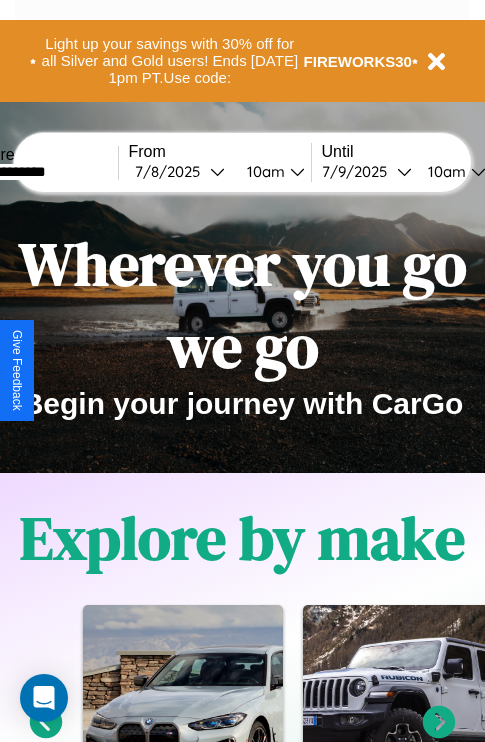 type on "**********" 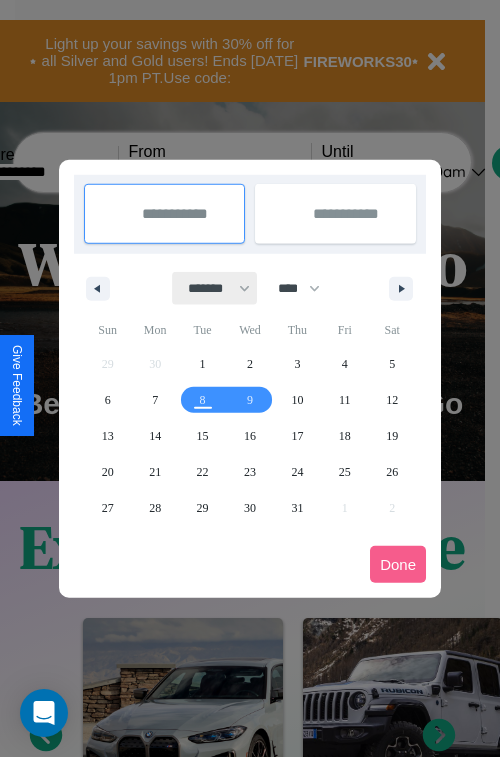 click on "******* ******** ***** ***** *** **** **** ****** ********* ******* ******** ********" at bounding box center [215, 288] 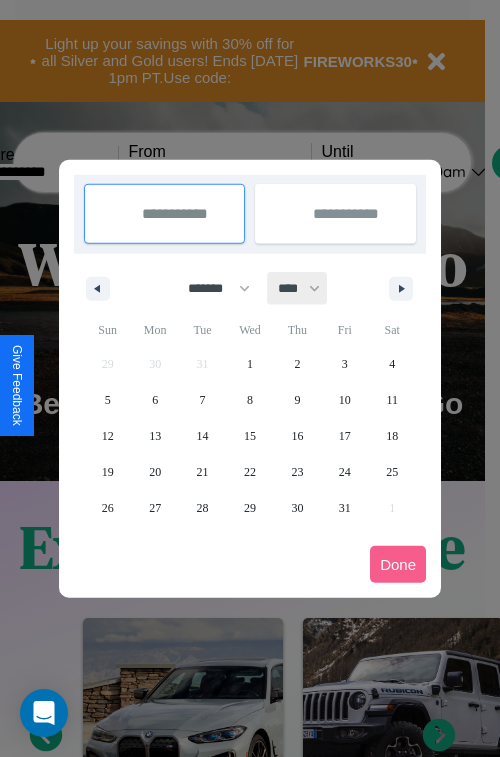 click on "**** **** **** **** **** **** **** **** **** **** **** **** **** **** **** **** **** **** **** **** **** **** **** **** **** **** **** **** **** **** **** **** **** **** **** **** **** **** **** **** **** **** **** **** **** **** **** **** **** **** **** **** **** **** **** **** **** **** **** **** **** **** **** **** **** **** **** **** **** **** **** **** **** **** **** **** **** **** **** **** **** **** **** **** **** **** **** **** **** **** **** **** **** **** **** **** **** **** **** **** **** **** **** **** **** **** **** **** **** **** **** **** **** **** **** **** **** **** **** **** ****" at bounding box center [298, 288] 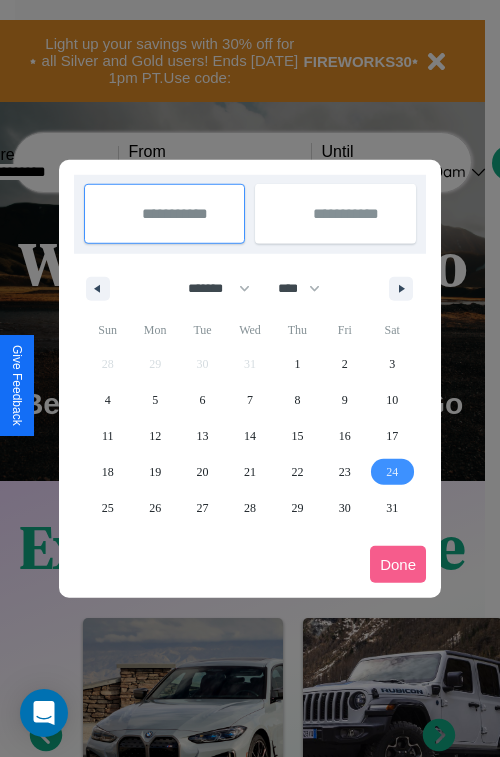 click on "24" at bounding box center (392, 472) 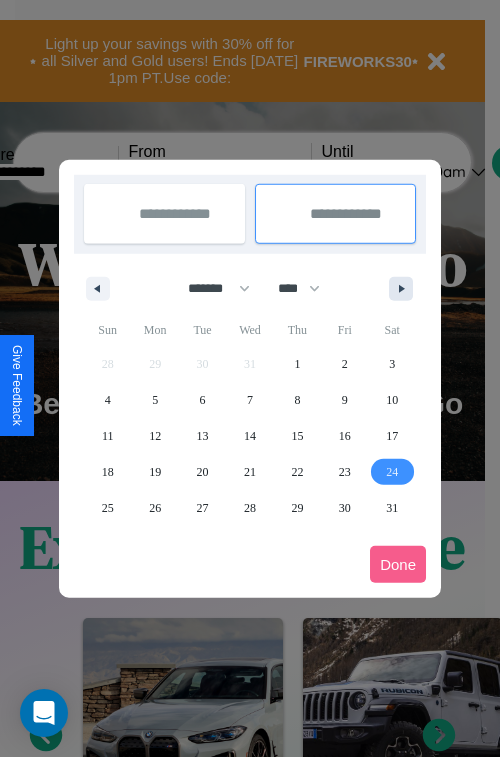 click at bounding box center (405, 289) 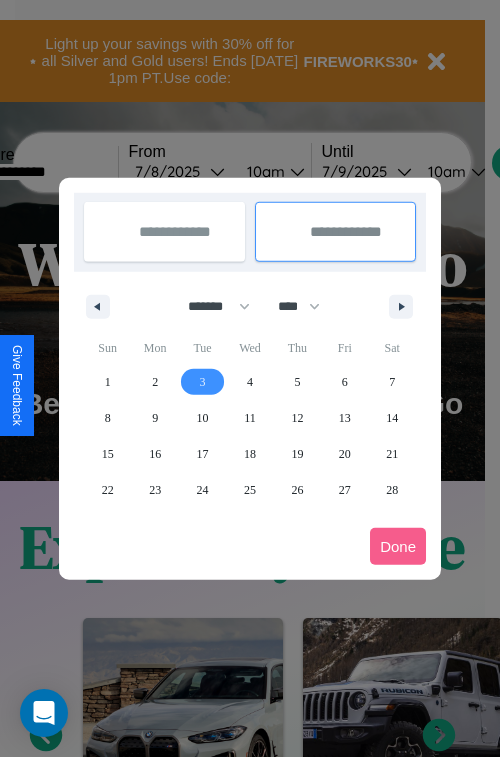 click on "3" at bounding box center [203, 382] 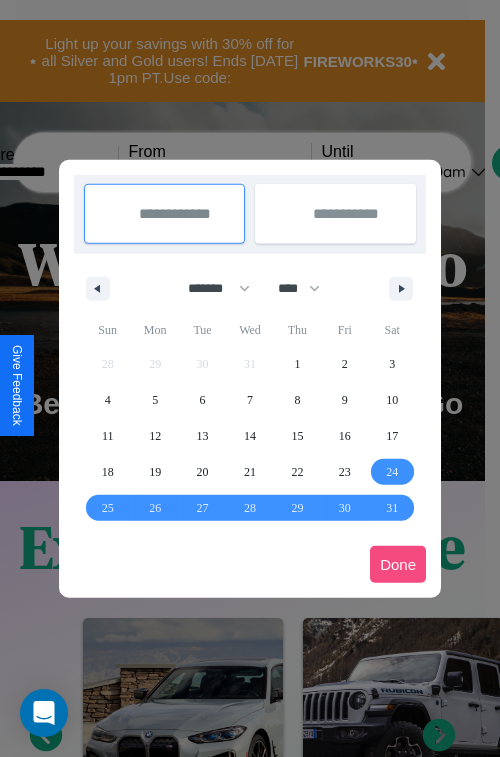click on "Done" at bounding box center (398, 564) 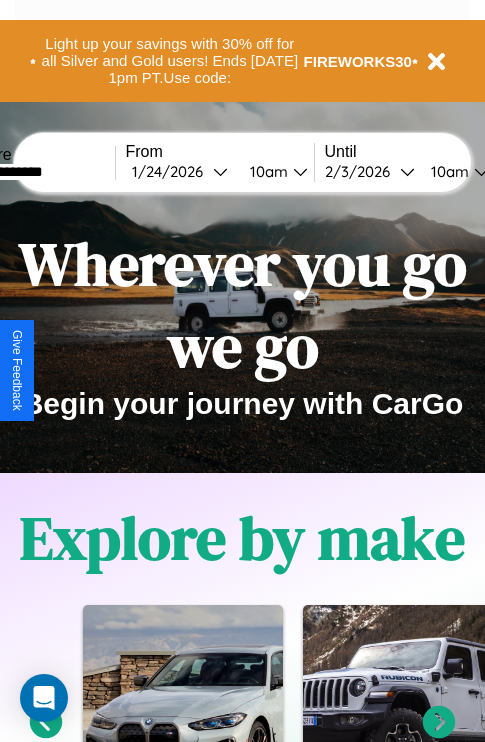 scroll, scrollTop: 0, scrollLeft: 71, axis: horizontal 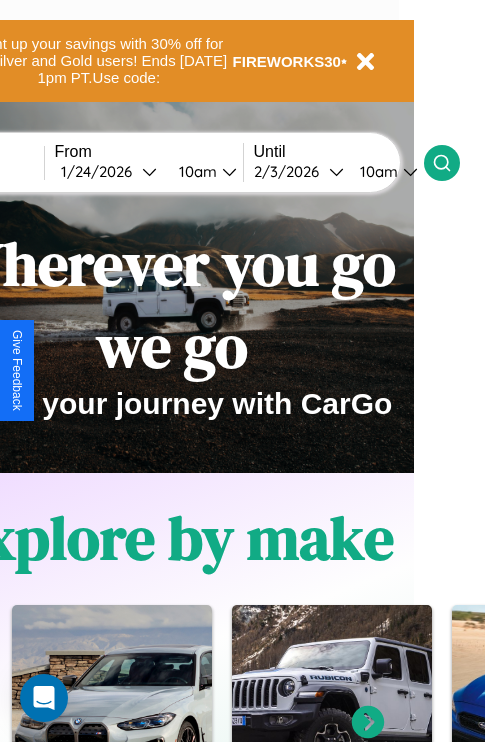 click 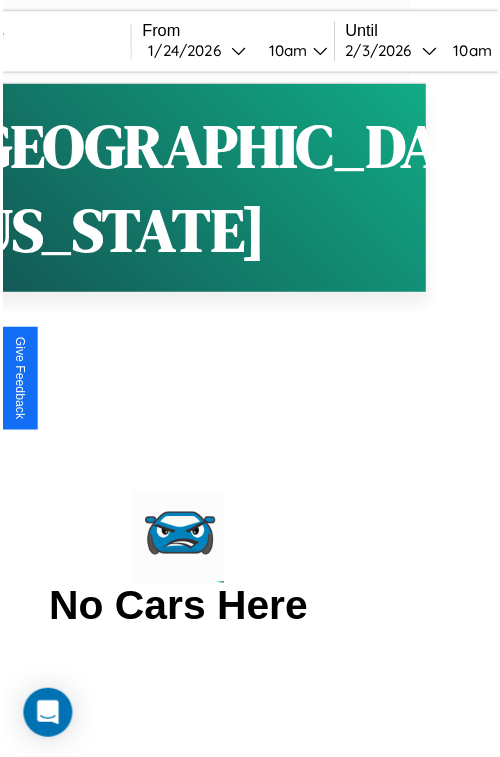 scroll, scrollTop: 0, scrollLeft: 0, axis: both 